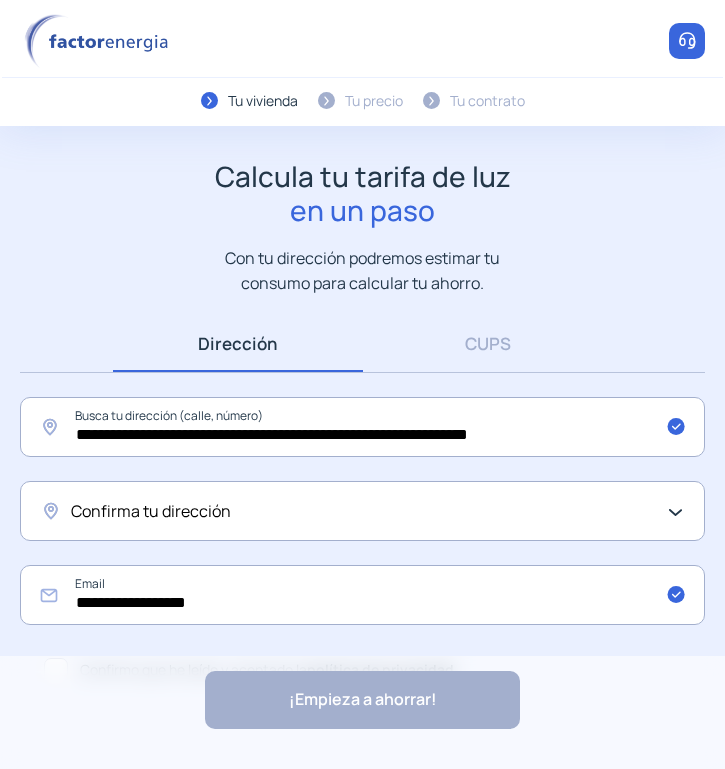 scroll, scrollTop: 0, scrollLeft: 0, axis: both 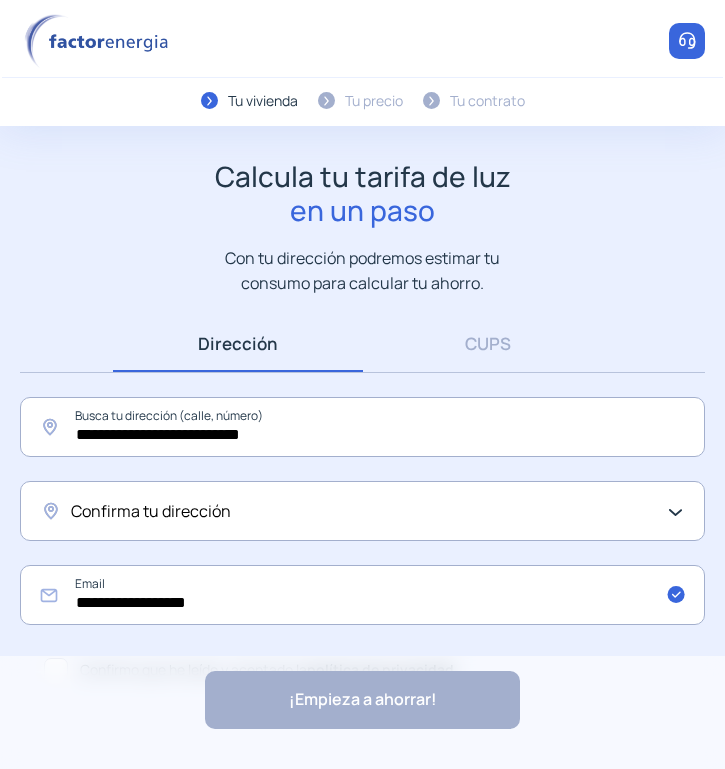 click on "**********" 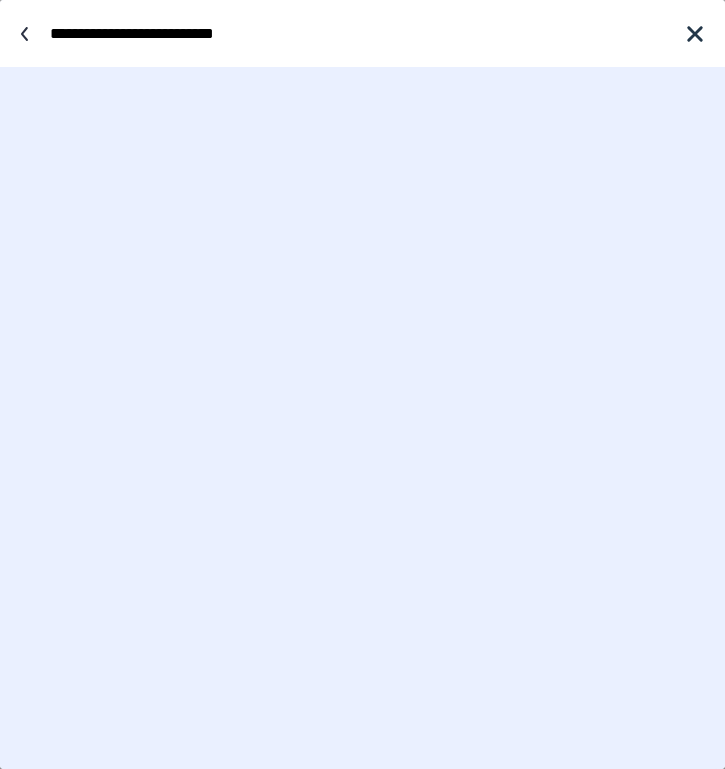 type on "**********" 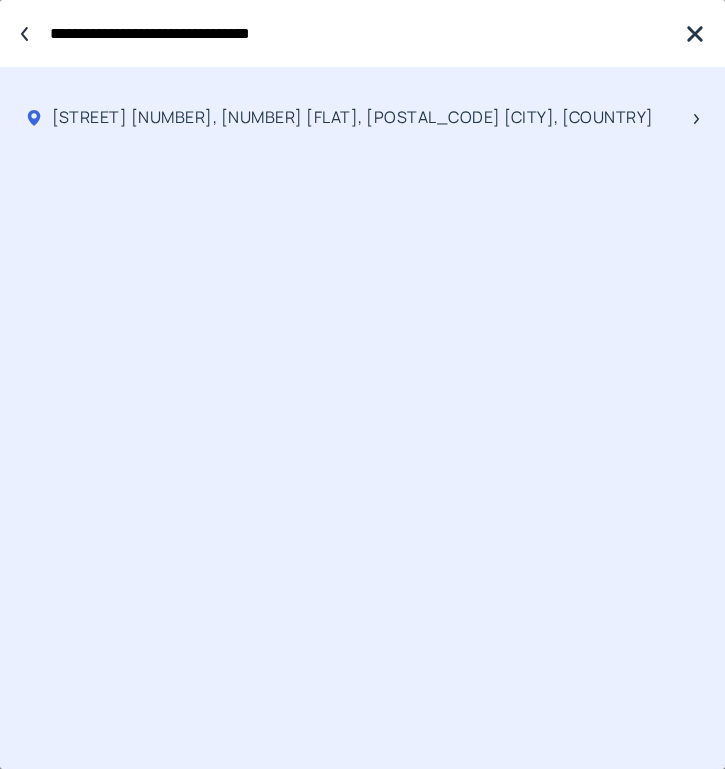 type on "**********" 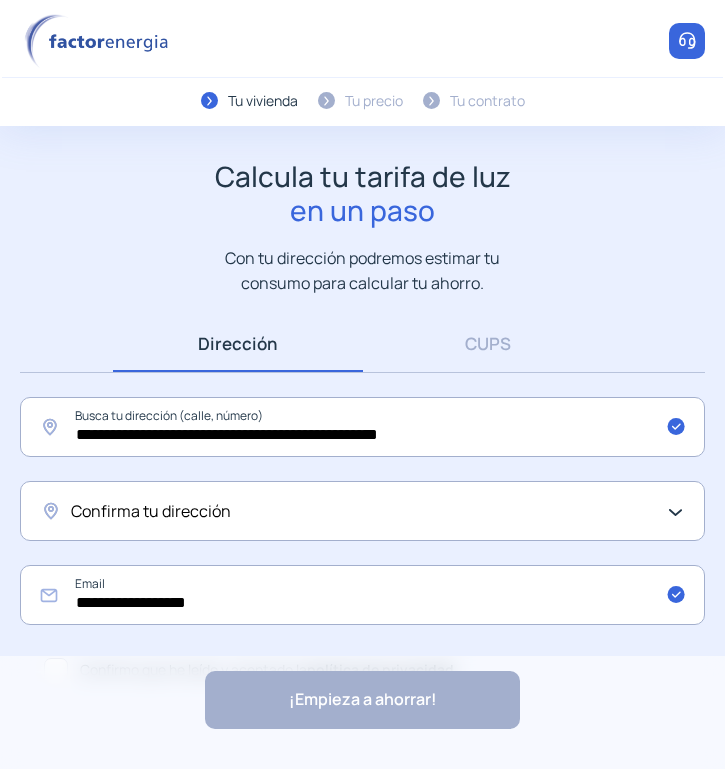 click on "Confirma tu dirección" 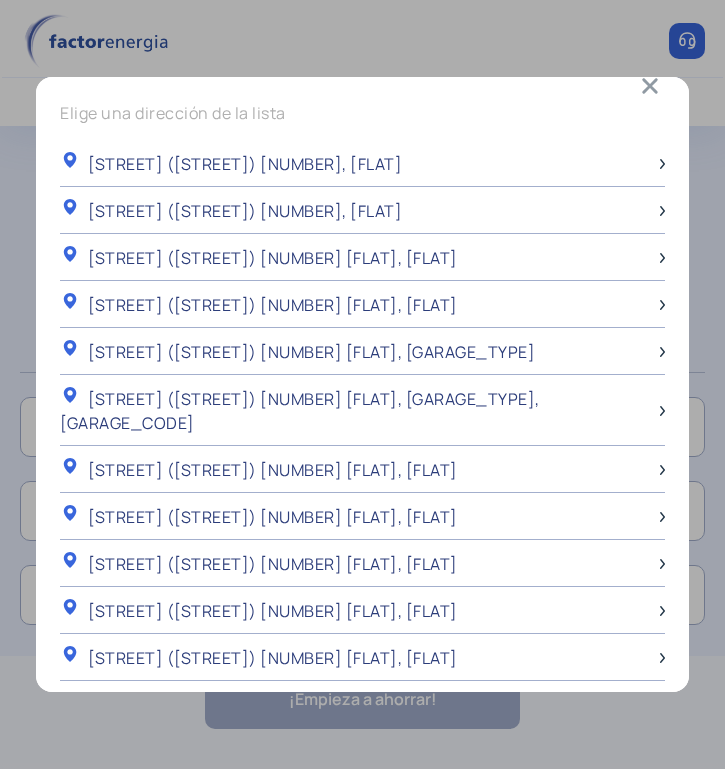 scroll, scrollTop: 0, scrollLeft: 0, axis: both 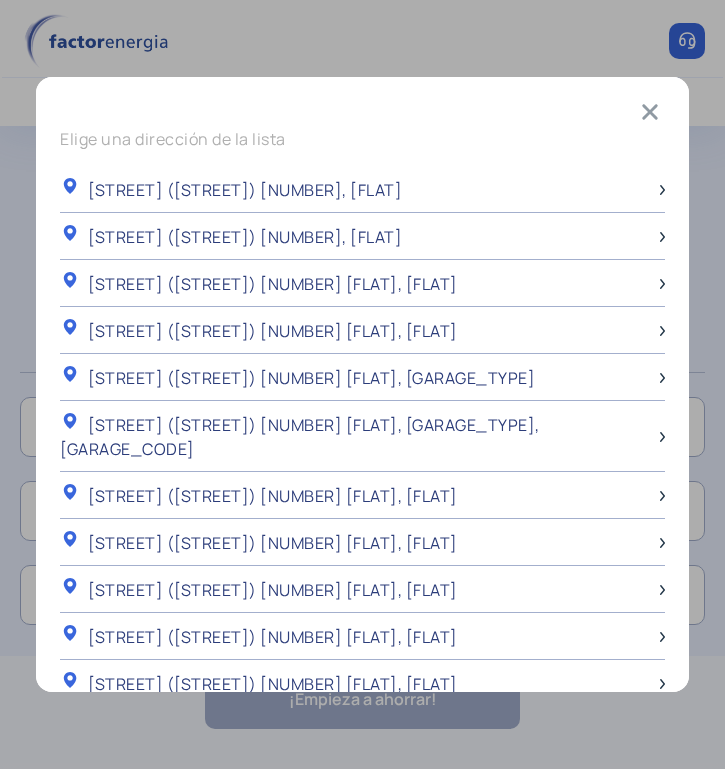 drag, startPoint x: 356, startPoint y: 39, endPoint x: 711, endPoint y: 145, distance: 370.48752 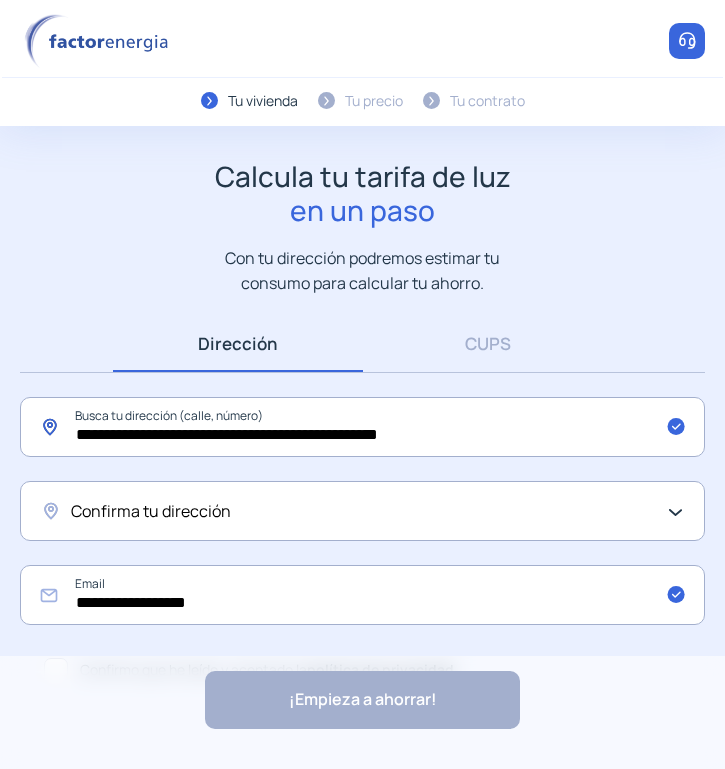 click on "**********" 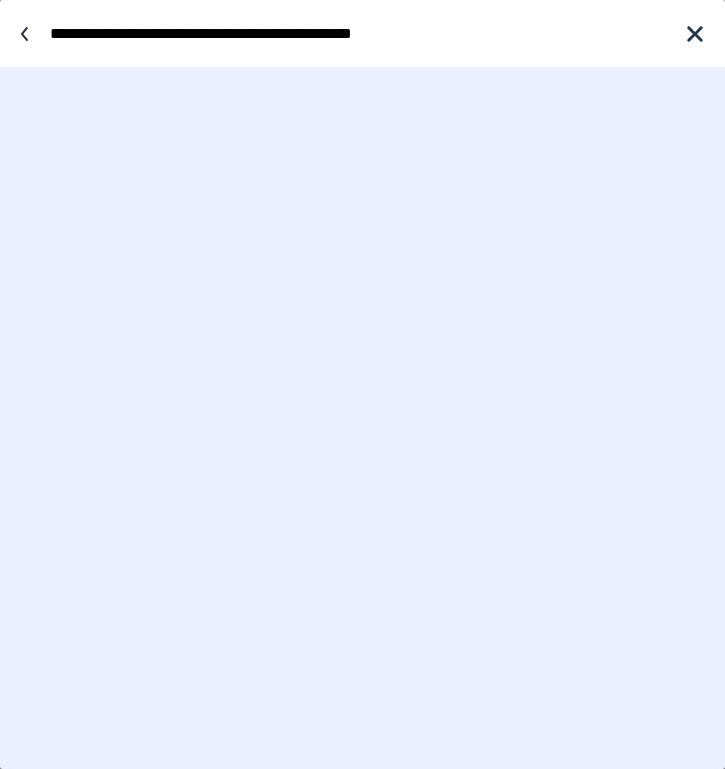 click at bounding box center [695, 34] 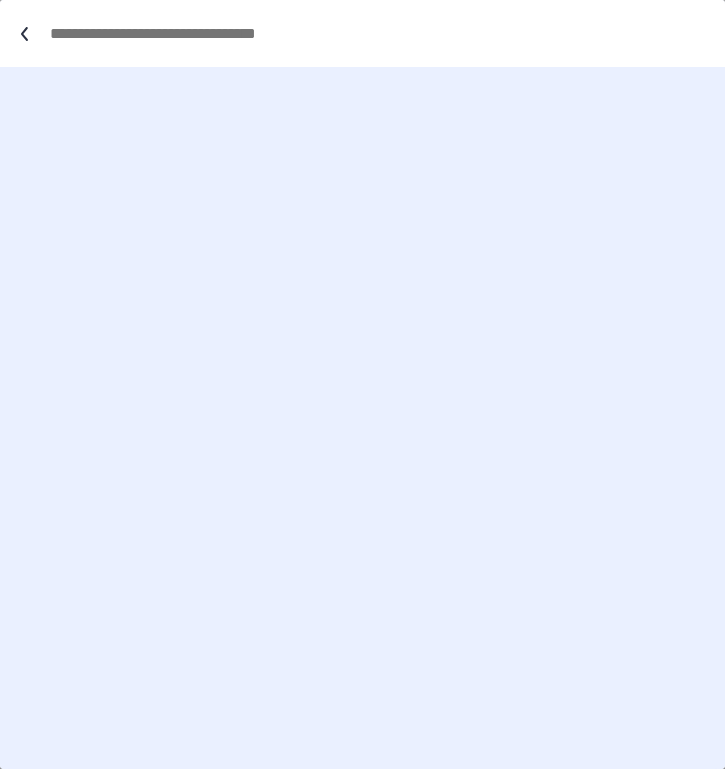 click 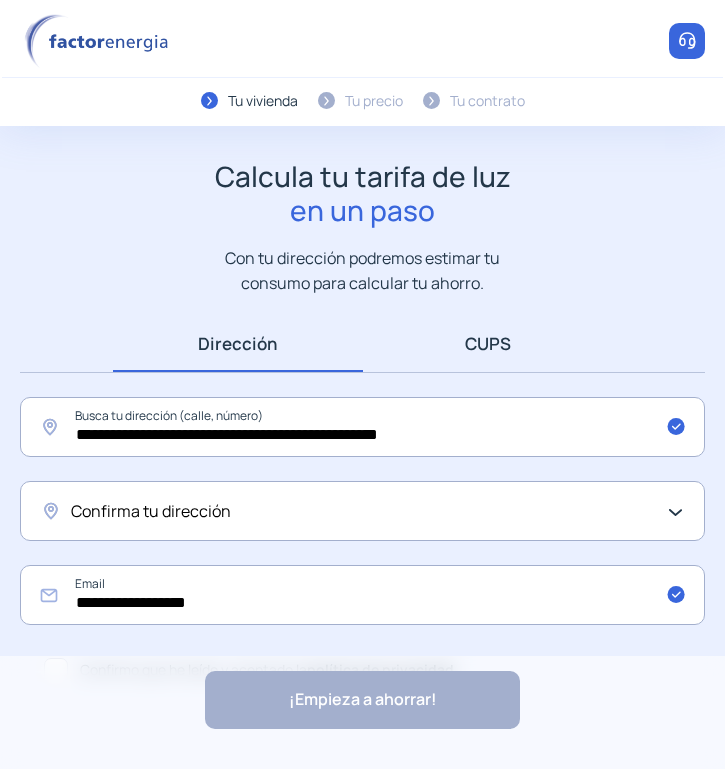 click on "CUPS" at bounding box center (488, 343) 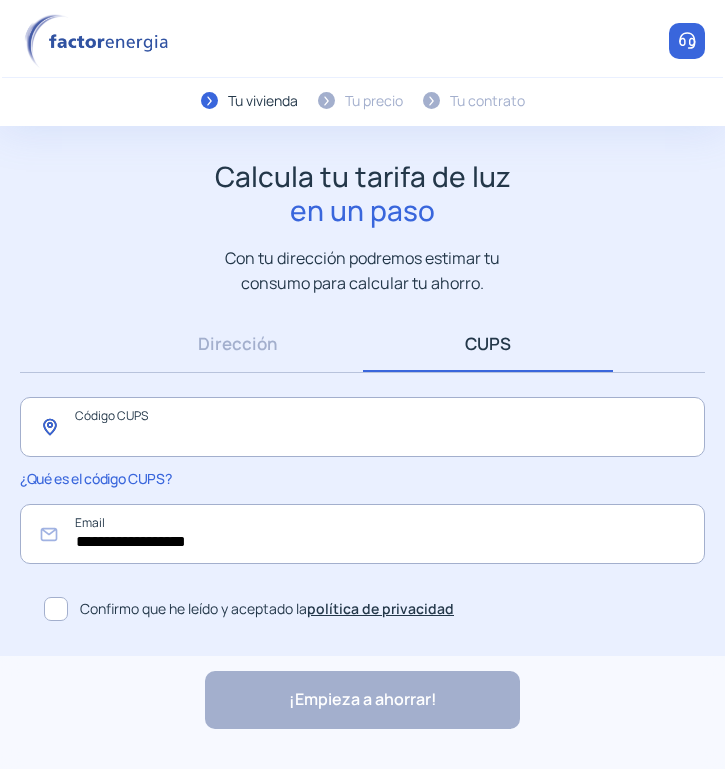 click 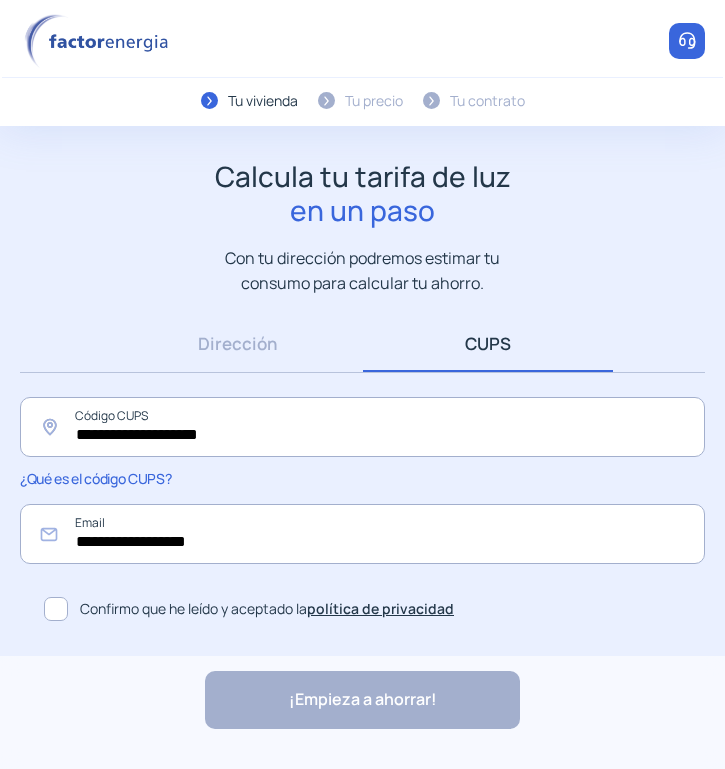 click 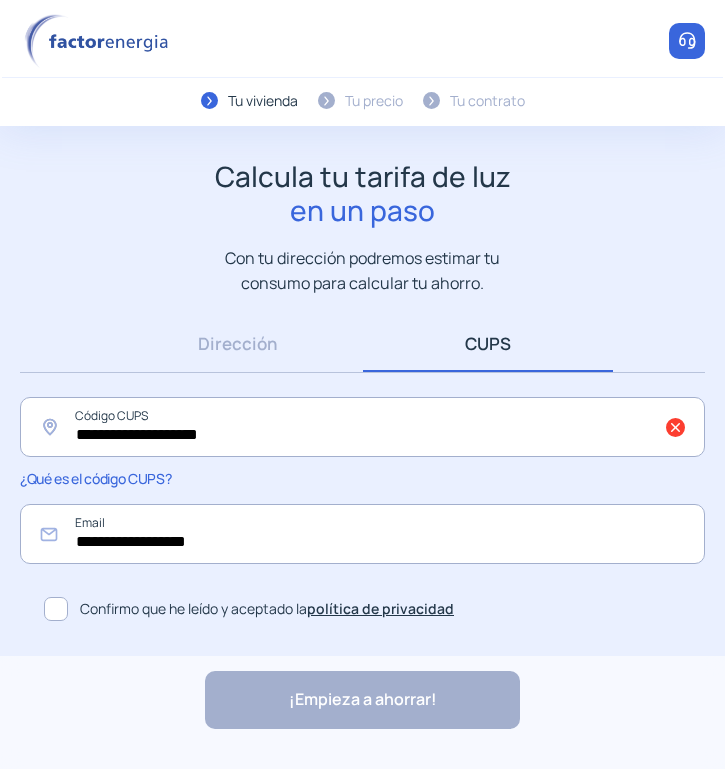 click on "¡Empieza a ahorrar! "Excelente servicio y atención al cliente" "Respeto por el cliente y variedad de tarifas" "Todo genial y muy rápido" "Rapidez y buen trato al cliente"" 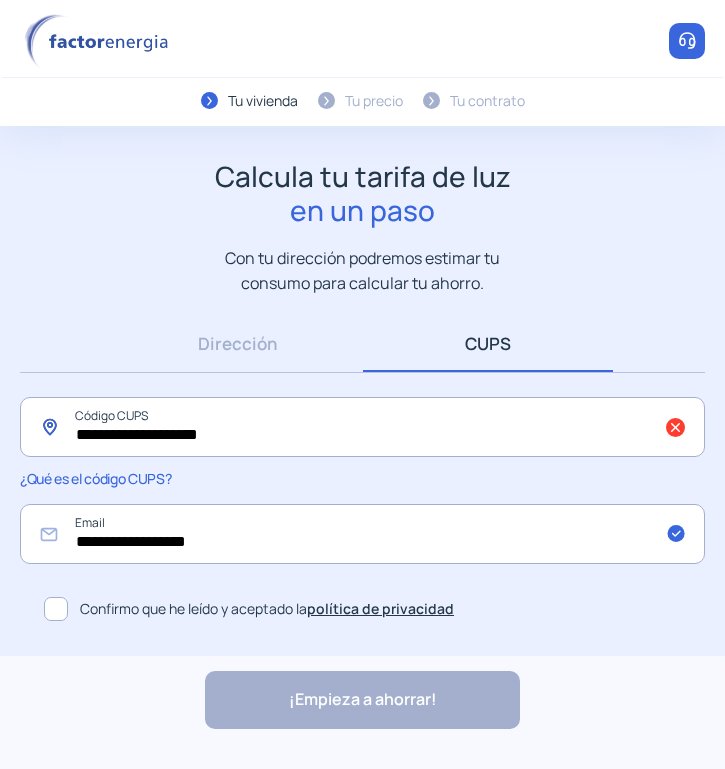 click on "**********" 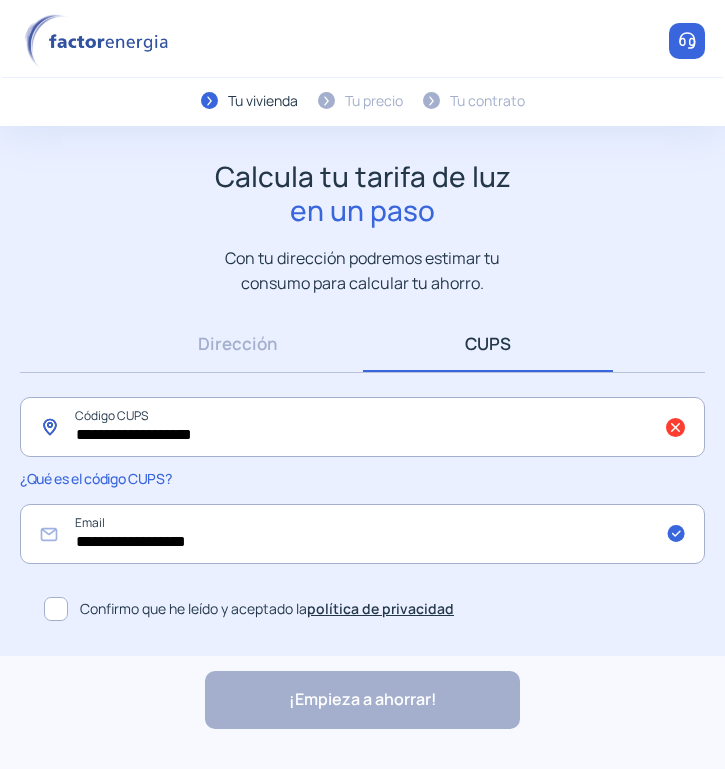 click on "**********" 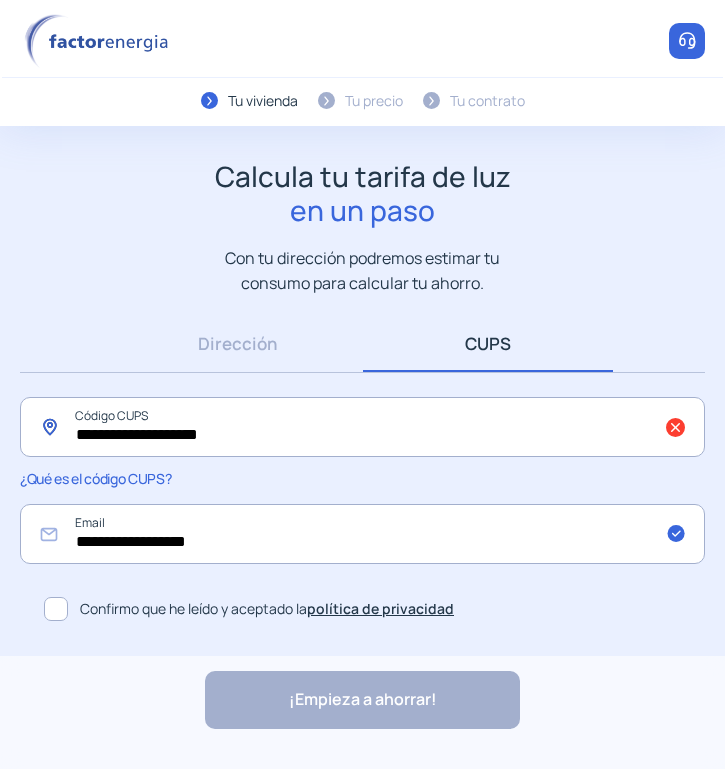 click on "**********" 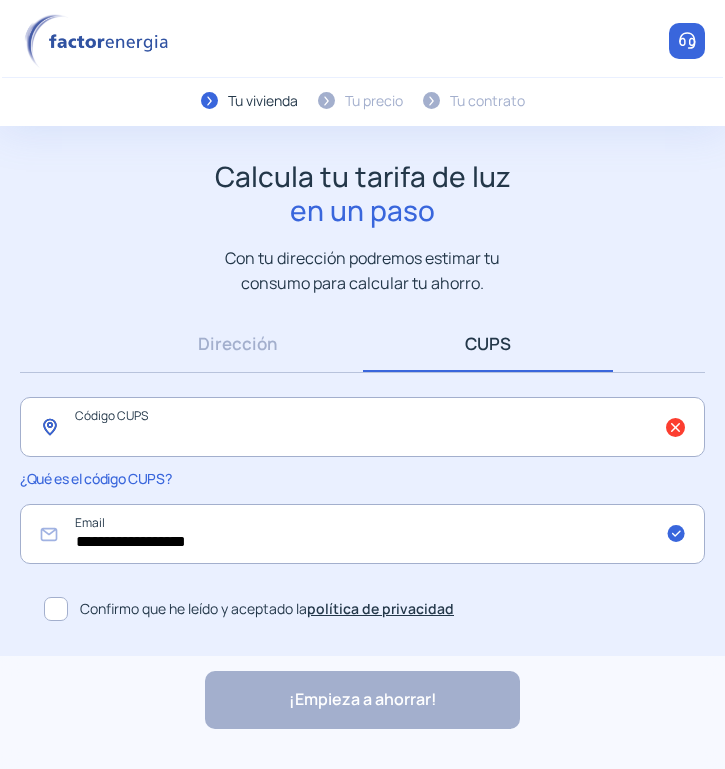 type 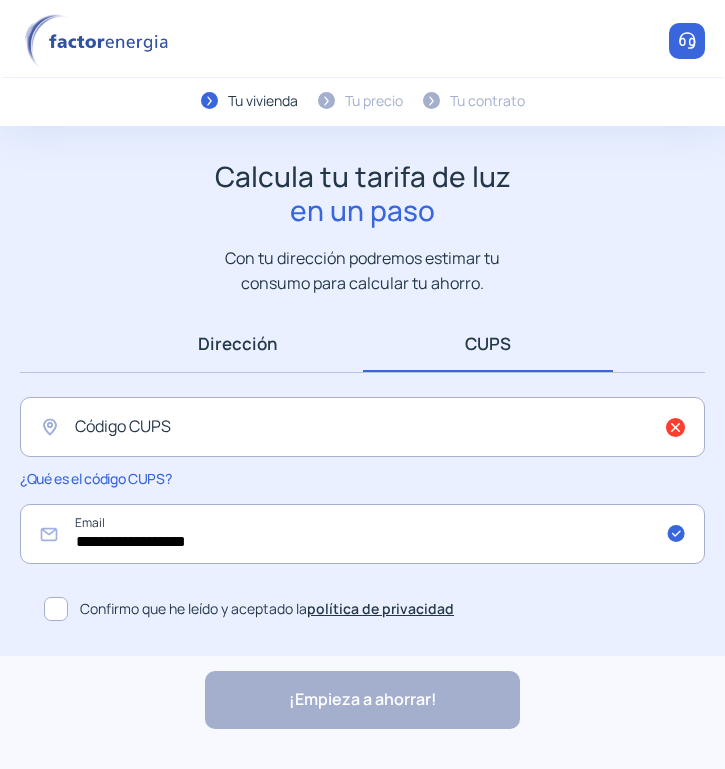 click on "Dirección" at bounding box center (238, 343) 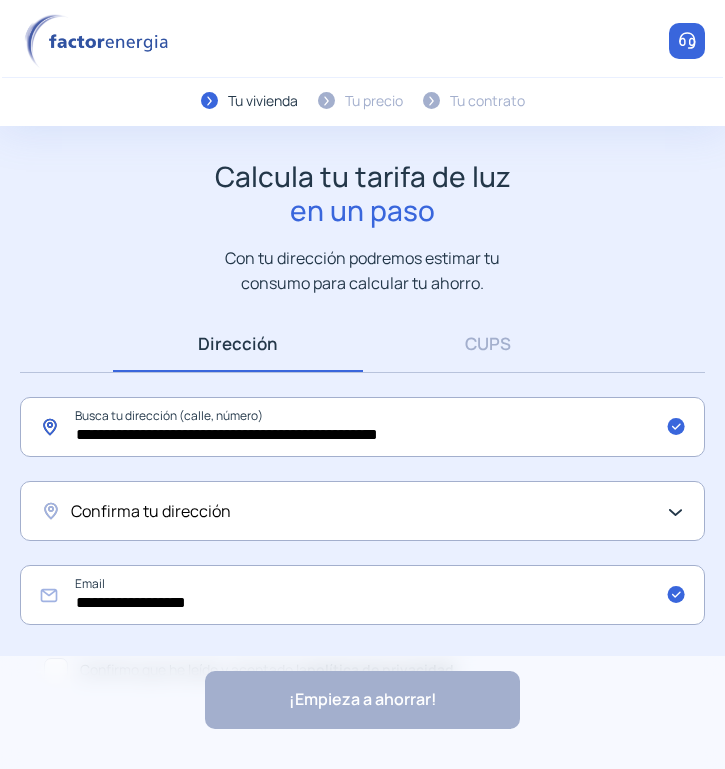click on "**********" 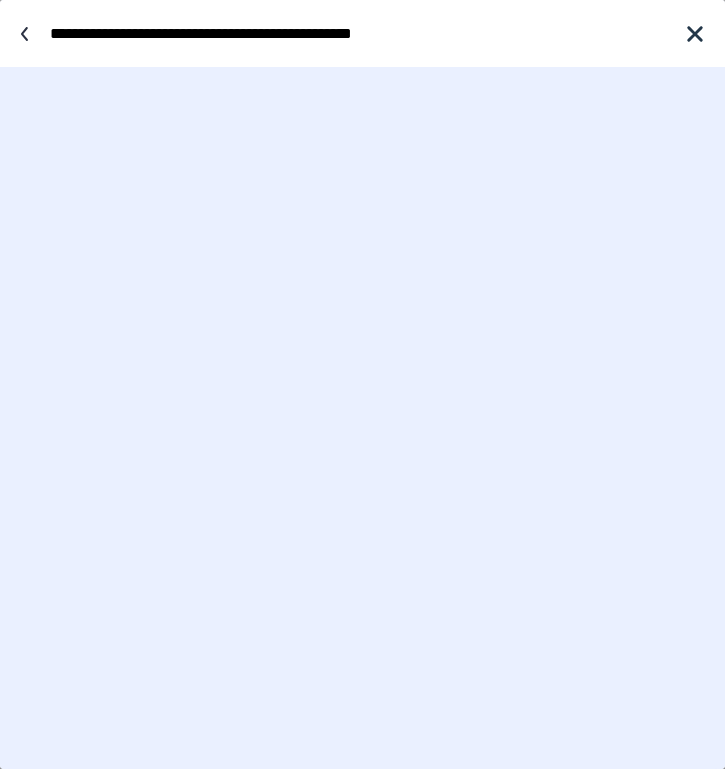 click on "**********" at bounding box center (357, 33) 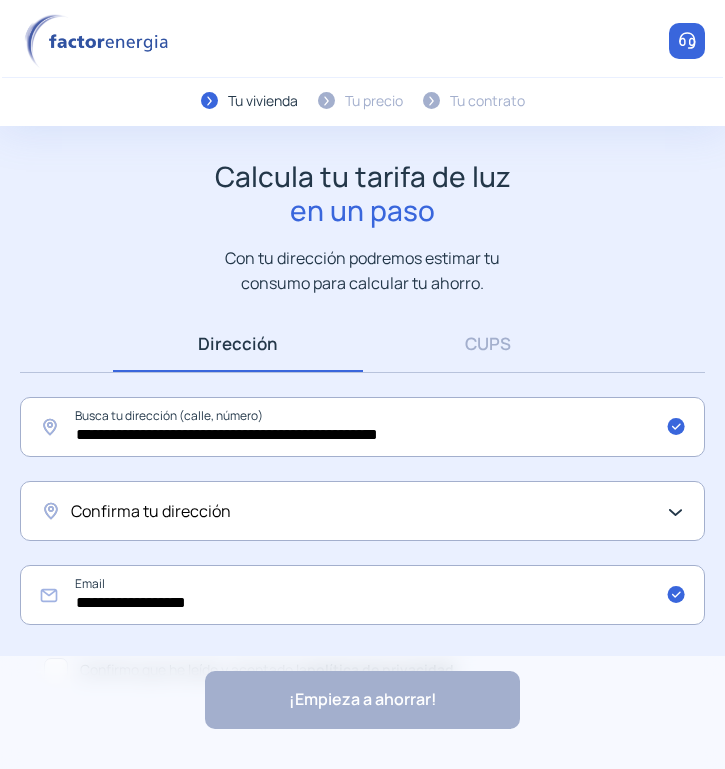 click on "Confirma tu dirección" 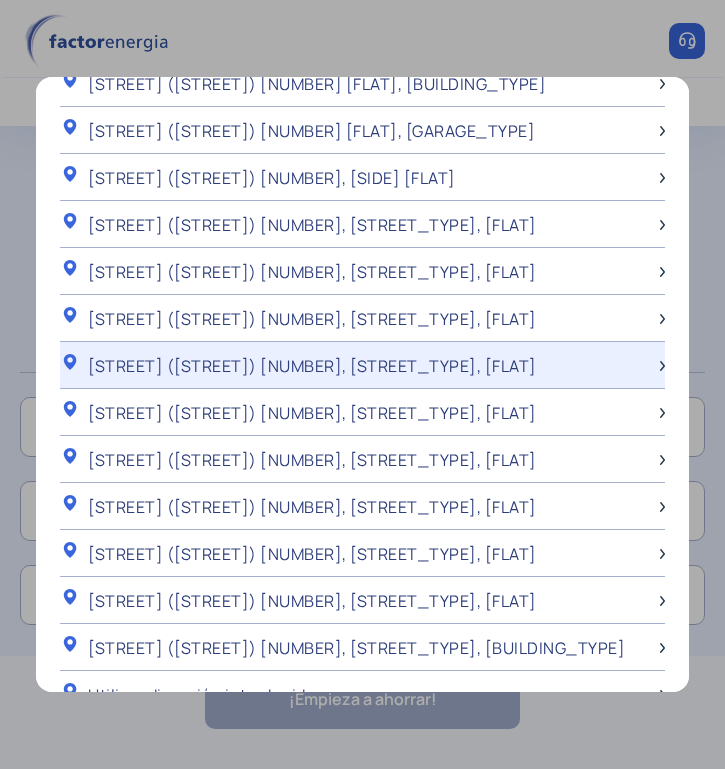 scroll, scrollTop: 1870, scrollLeft: 0, axis: vertical 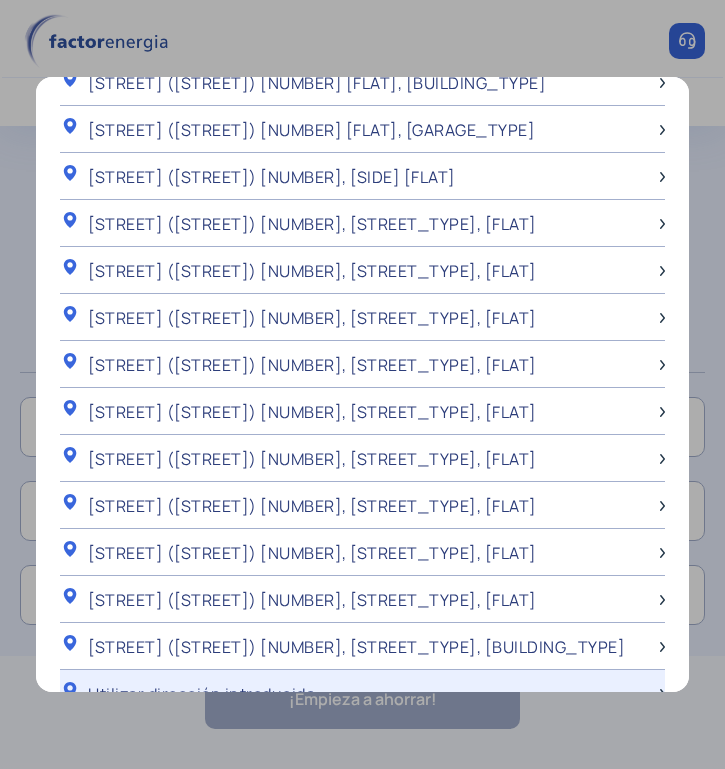 click on "Utilizar dirección introducida" at bounding box center (201, 694) 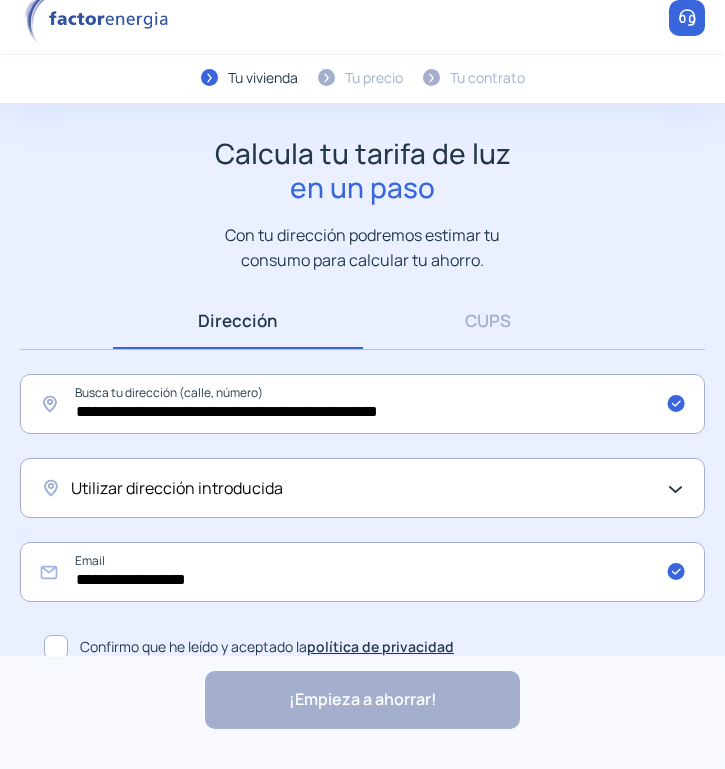 scroll, scrollTop: 43, scrollLeft: 0, axis: vertical 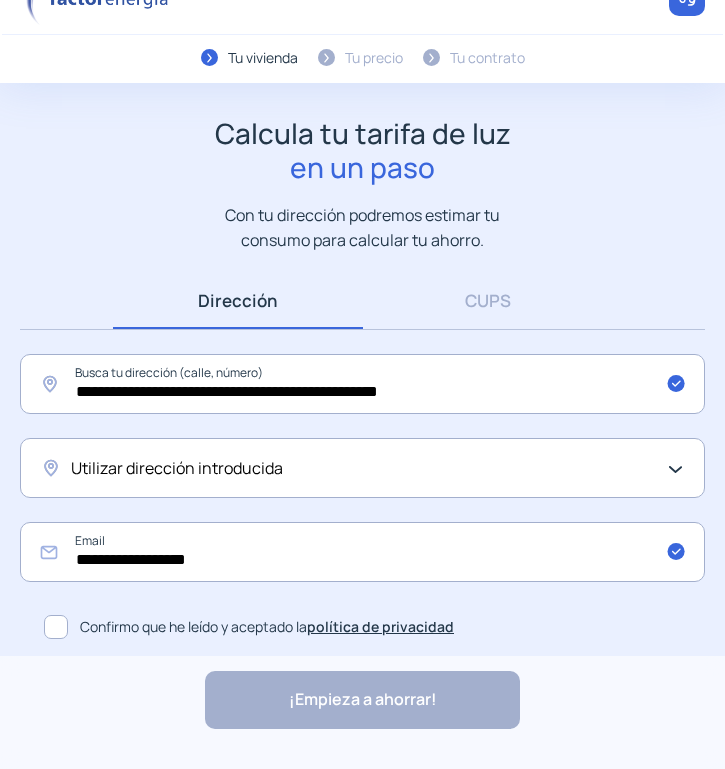 drag, startPoint x: 59, startPoint y: 632, endPoint x: 96, endPoint y: 661, distance: 47.010635 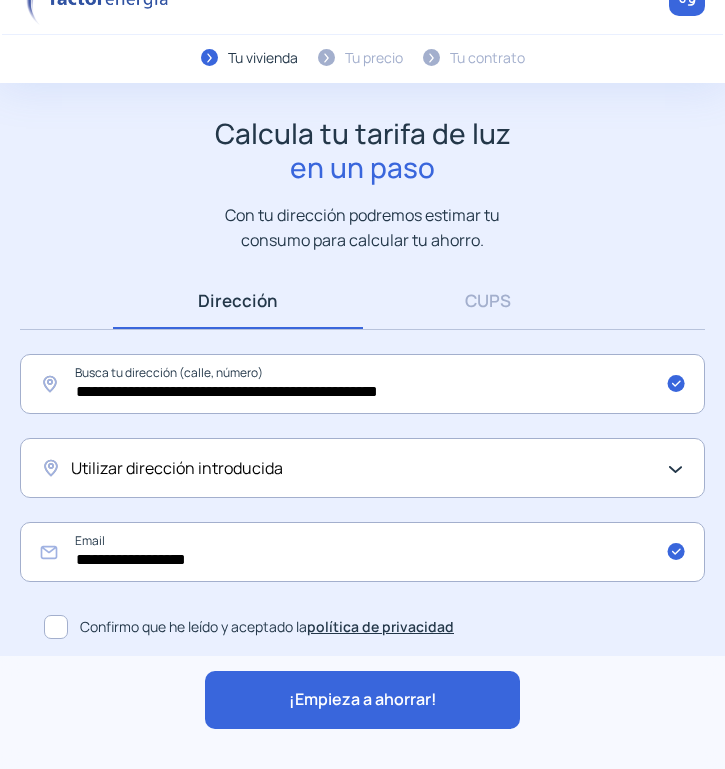 click on "¡Empieza a ahorrar!" 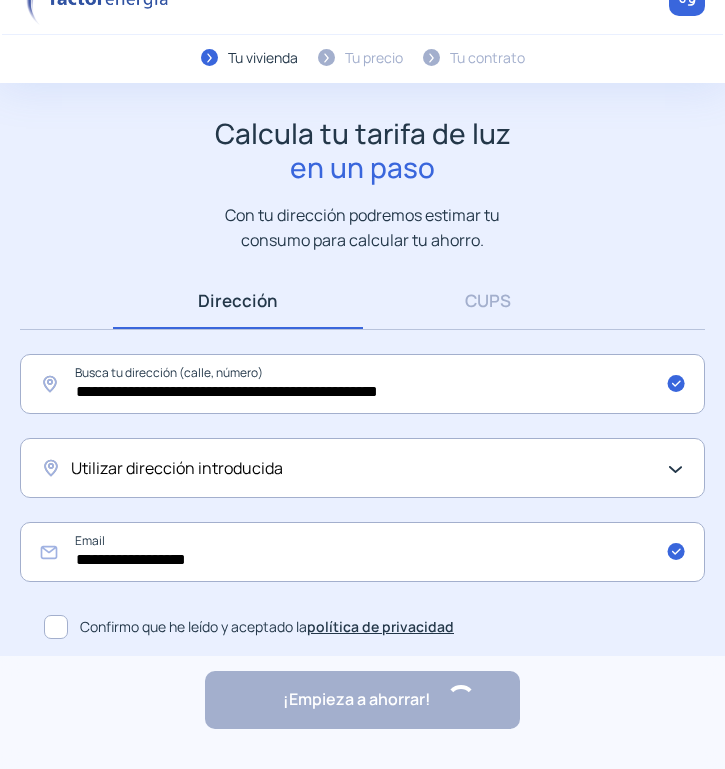 scroll, scrollTop: 0, scrollLeft: 0, axis: both 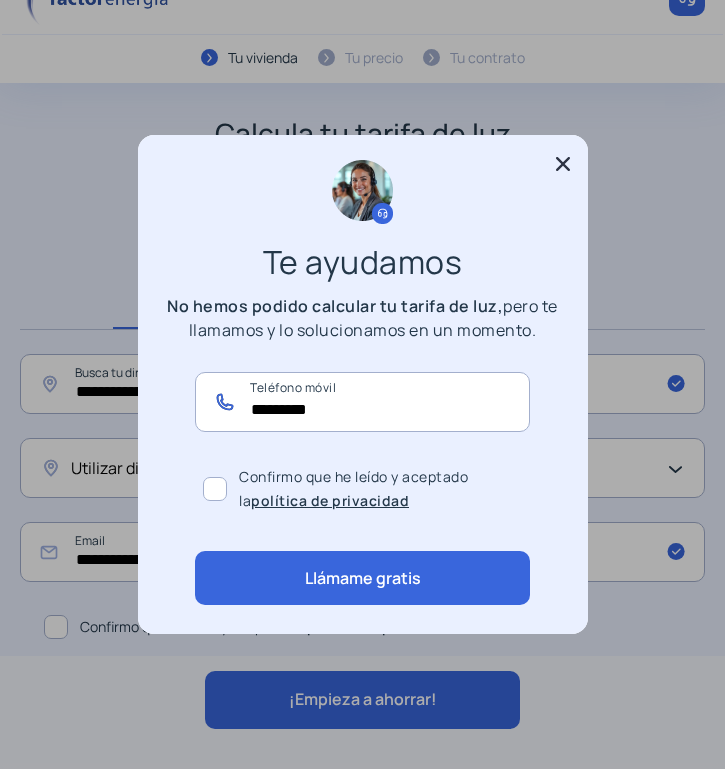 click on "*********" at bounding box center [362, 402] 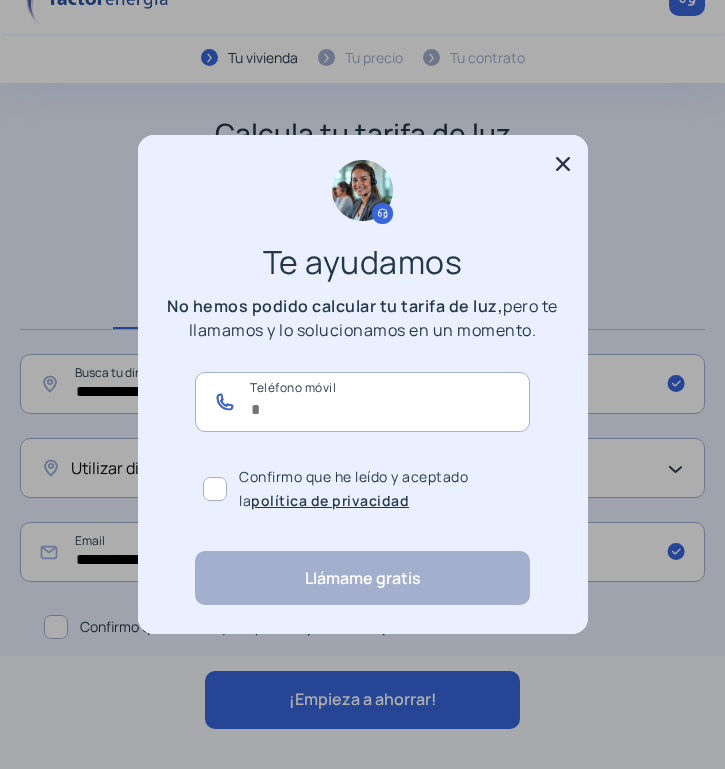 type 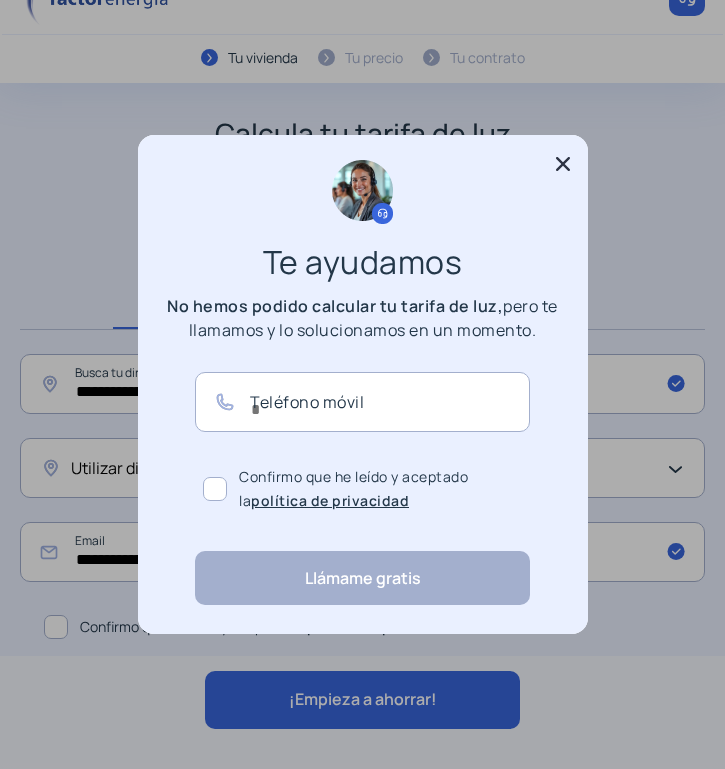 click 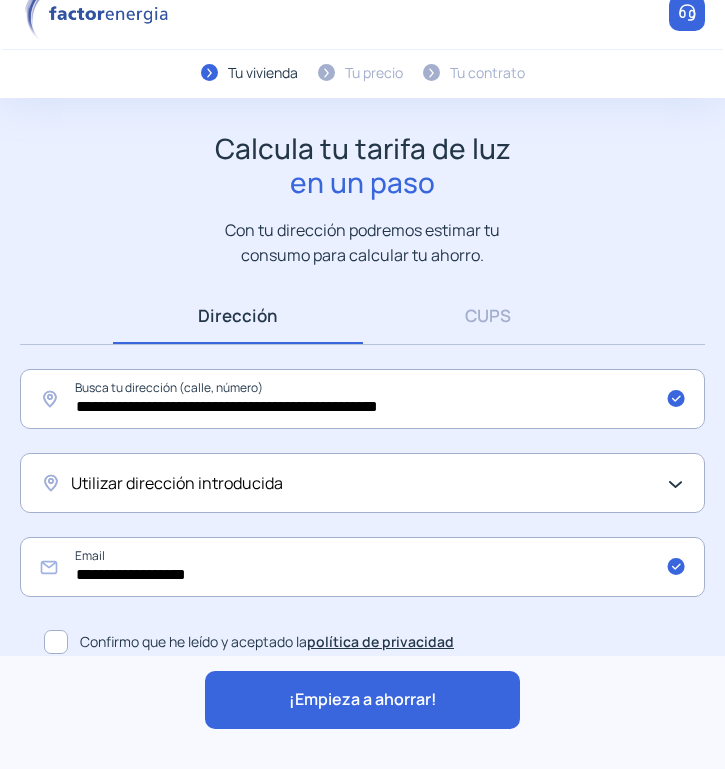 scroll, scrollTop: 43, scrollLeft: 0, axis: vertical 